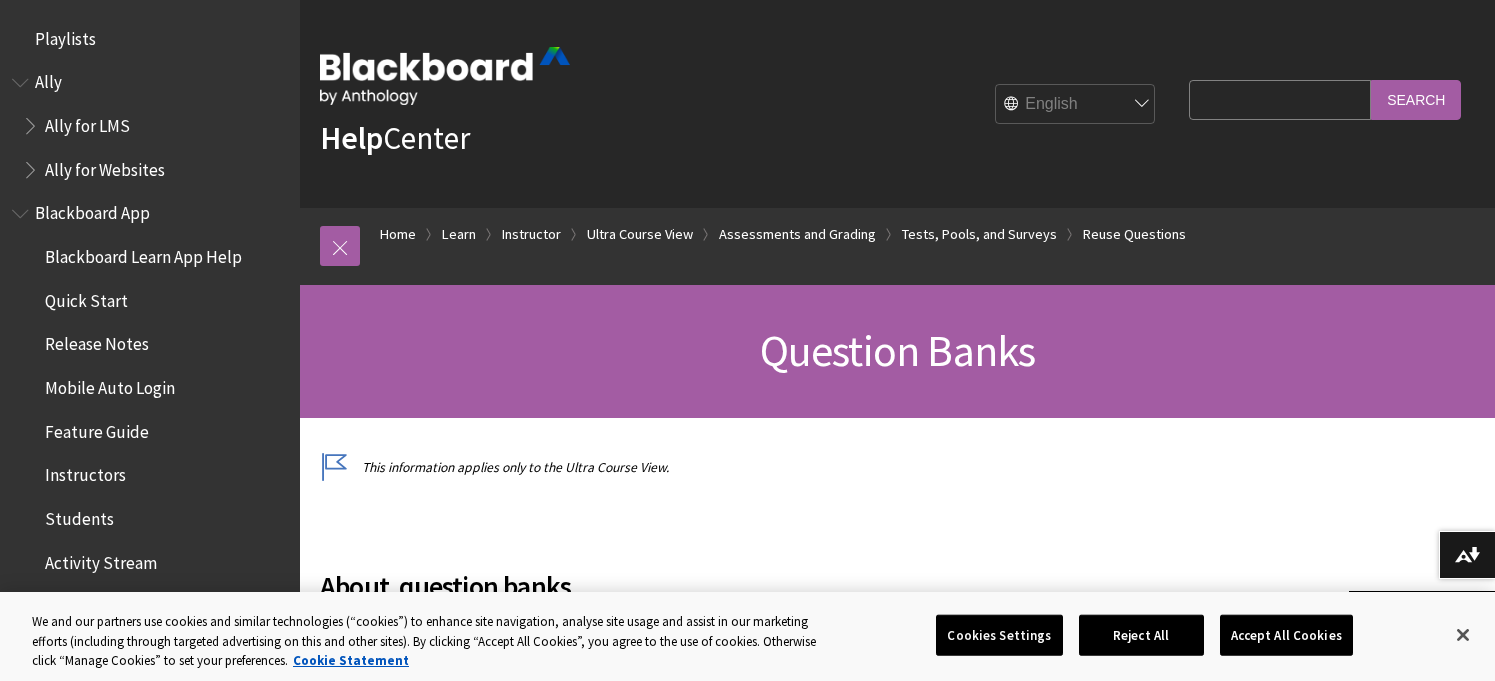 scroll, scrollTop: 330, scrollLeft: 0, axis: vertical 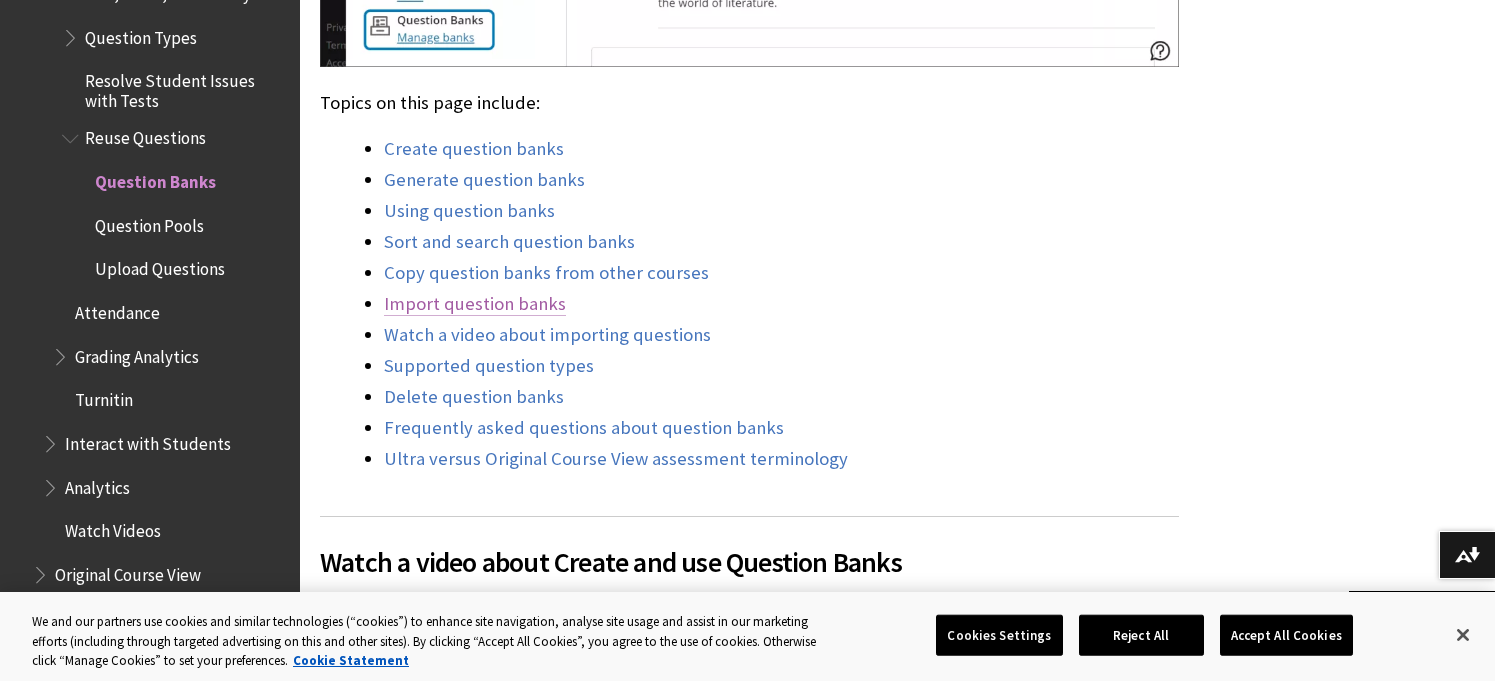 click on "Import question banks" at bounding box center (475, 304) 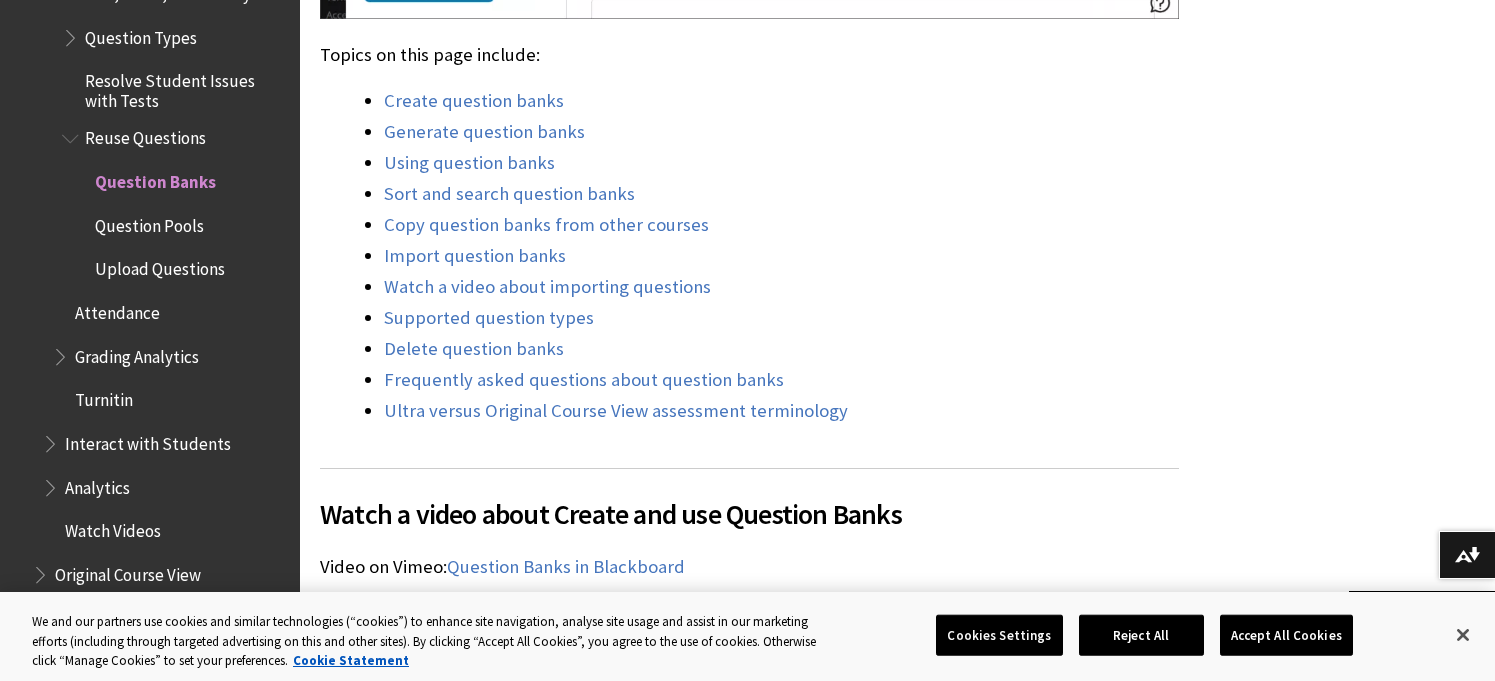scroll, scrollTop: 1602, scrollLeft: 0, axis: vertical 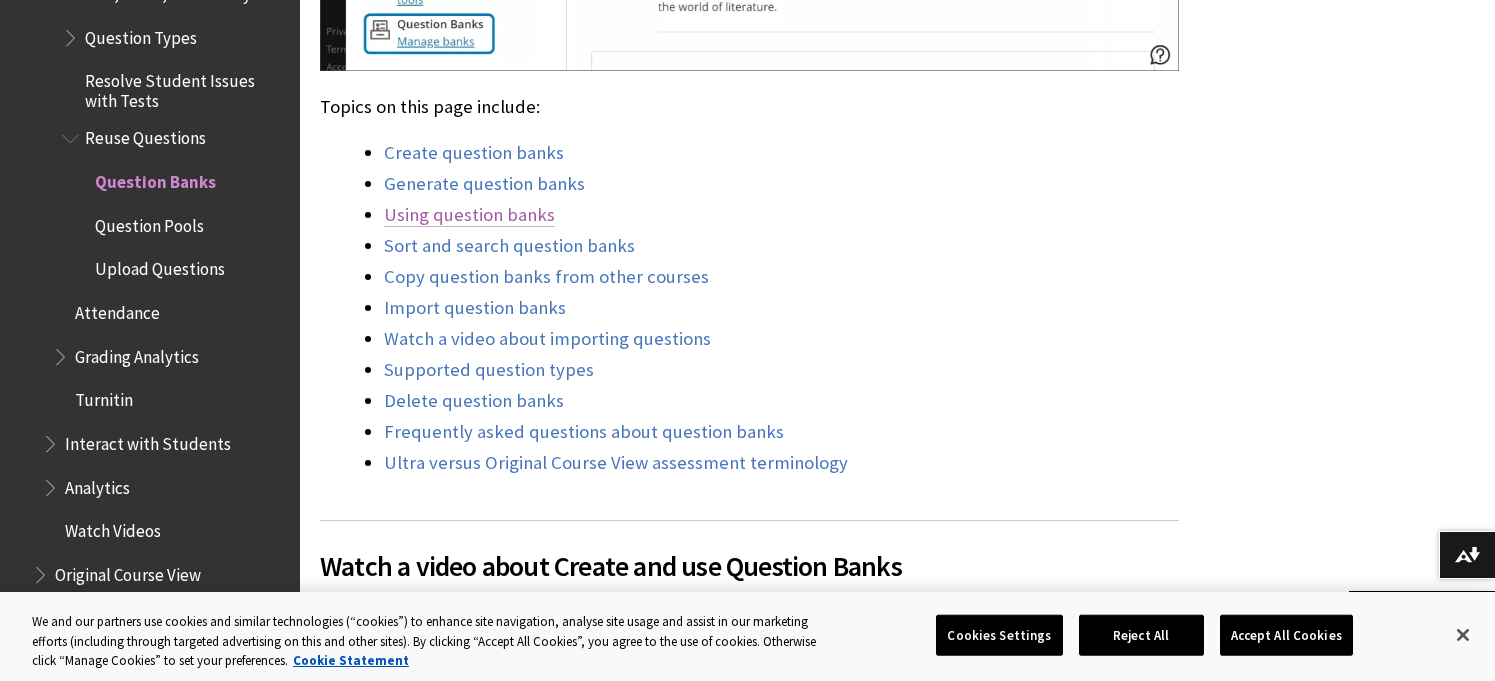 click on "Using question banks" at bounding box center [469, 215] 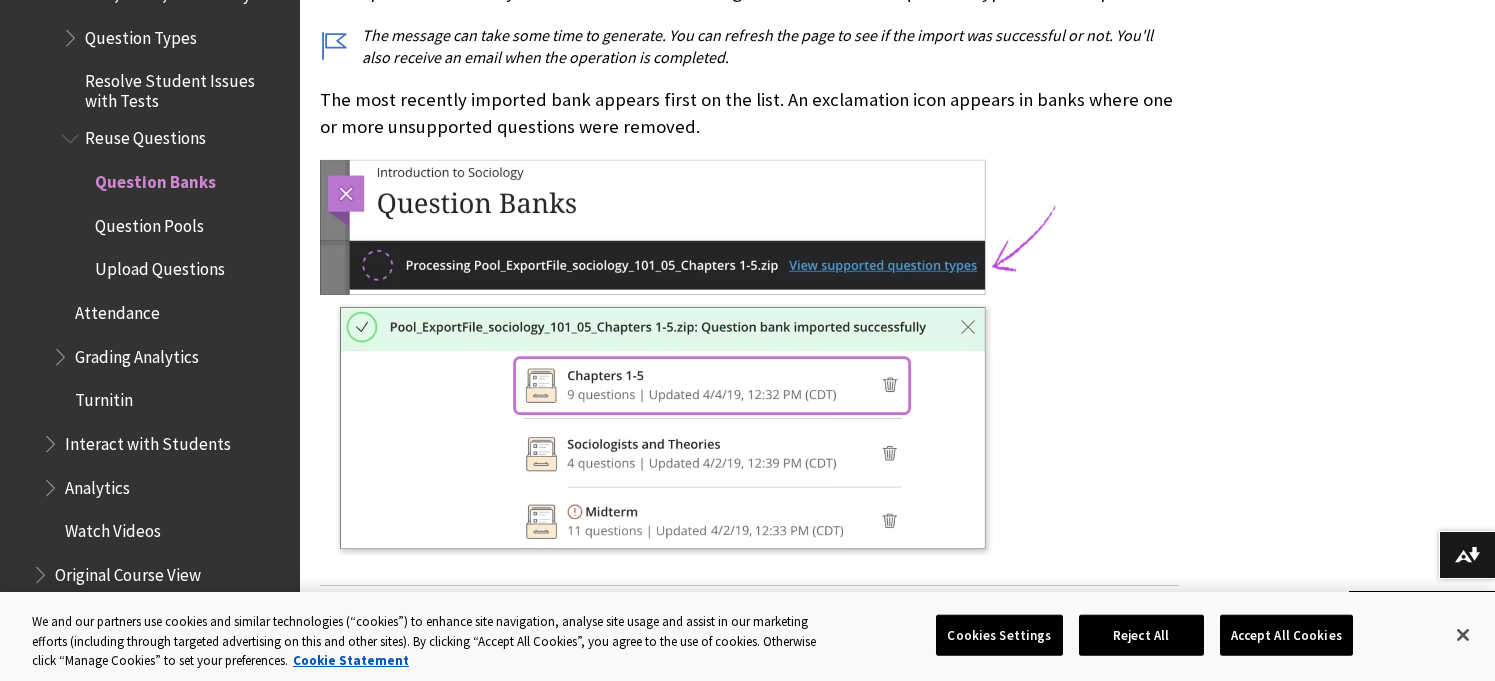 scroll, scrollTop: 12650, scrollLeft: 0, axis: vertical 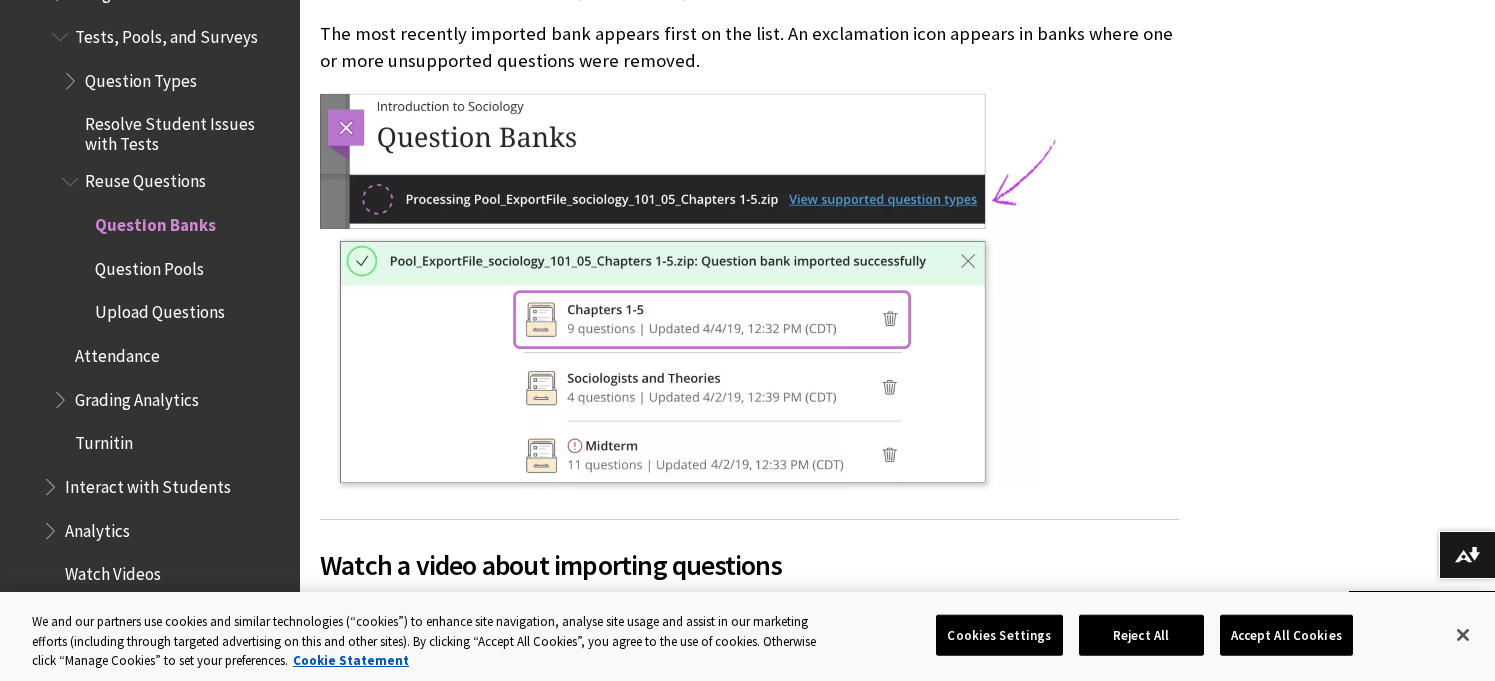 click on "Question Pools" at bounding box center (149, 265) 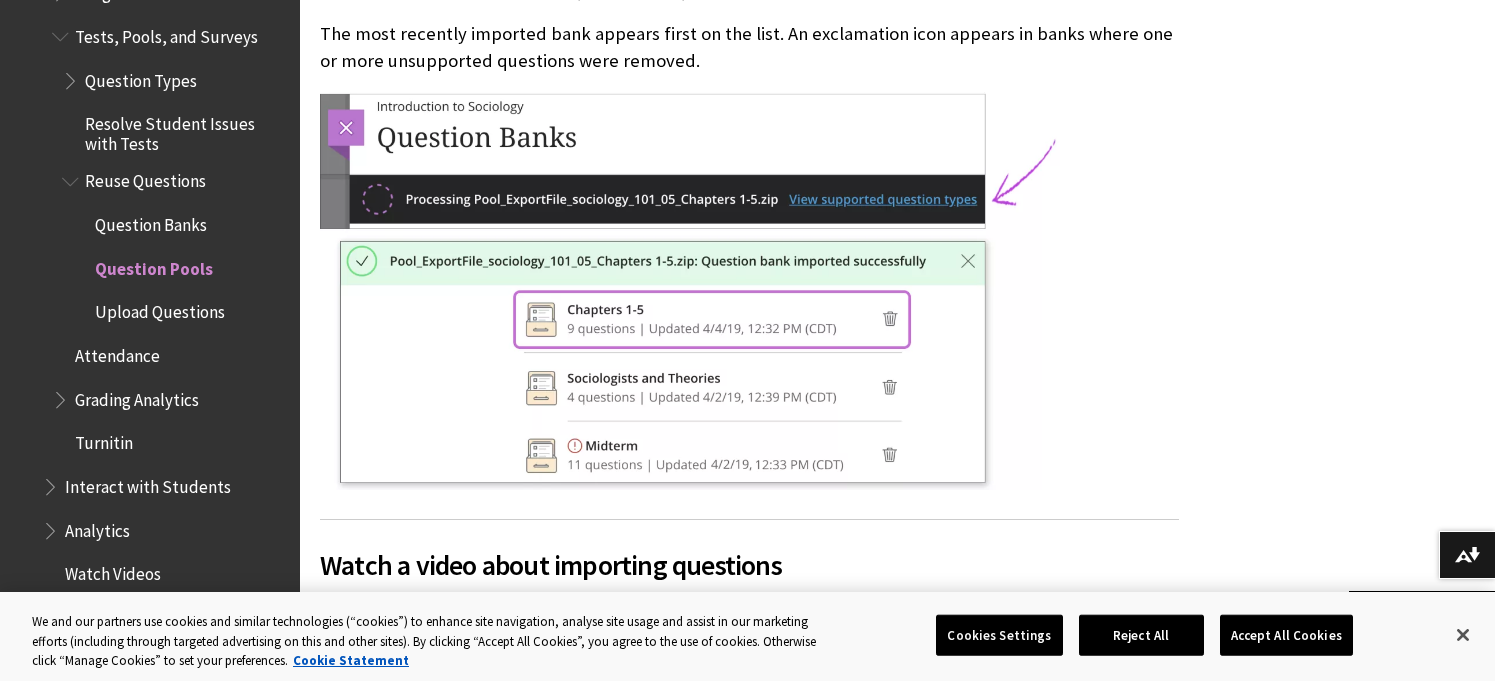 click on "Question Pools" at bounding box center [154, 265] 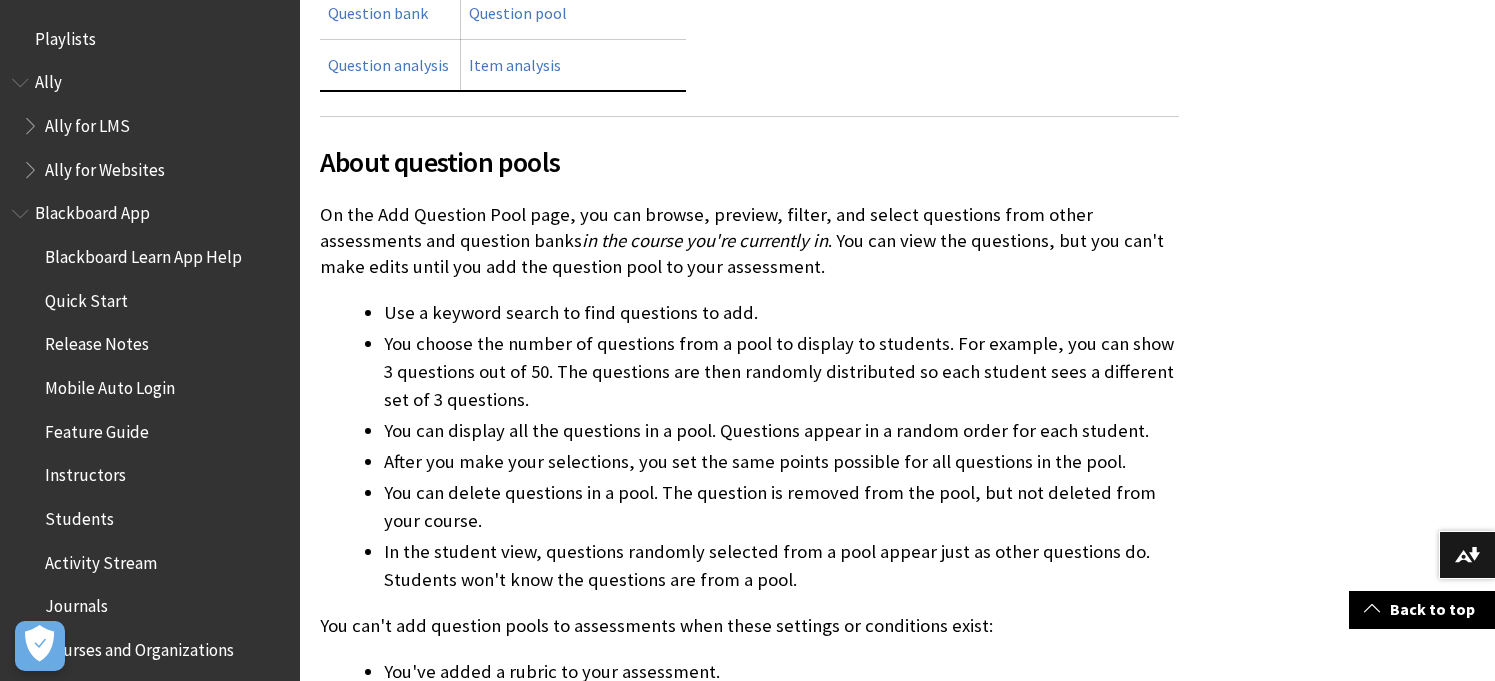 scroll, scrollTop: 945, scrollLeft: 0, axis: vertical 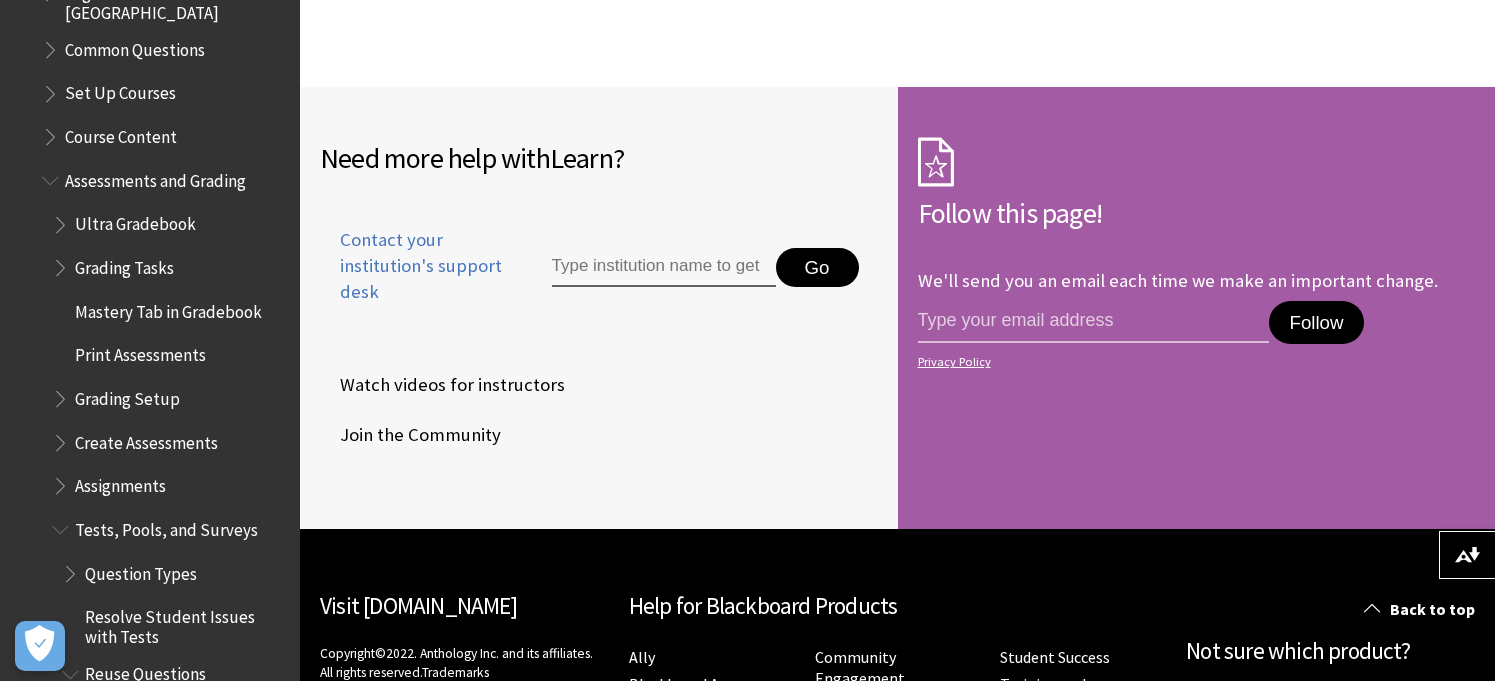 click on "Create Assessments" at bounding box center [146, 439] 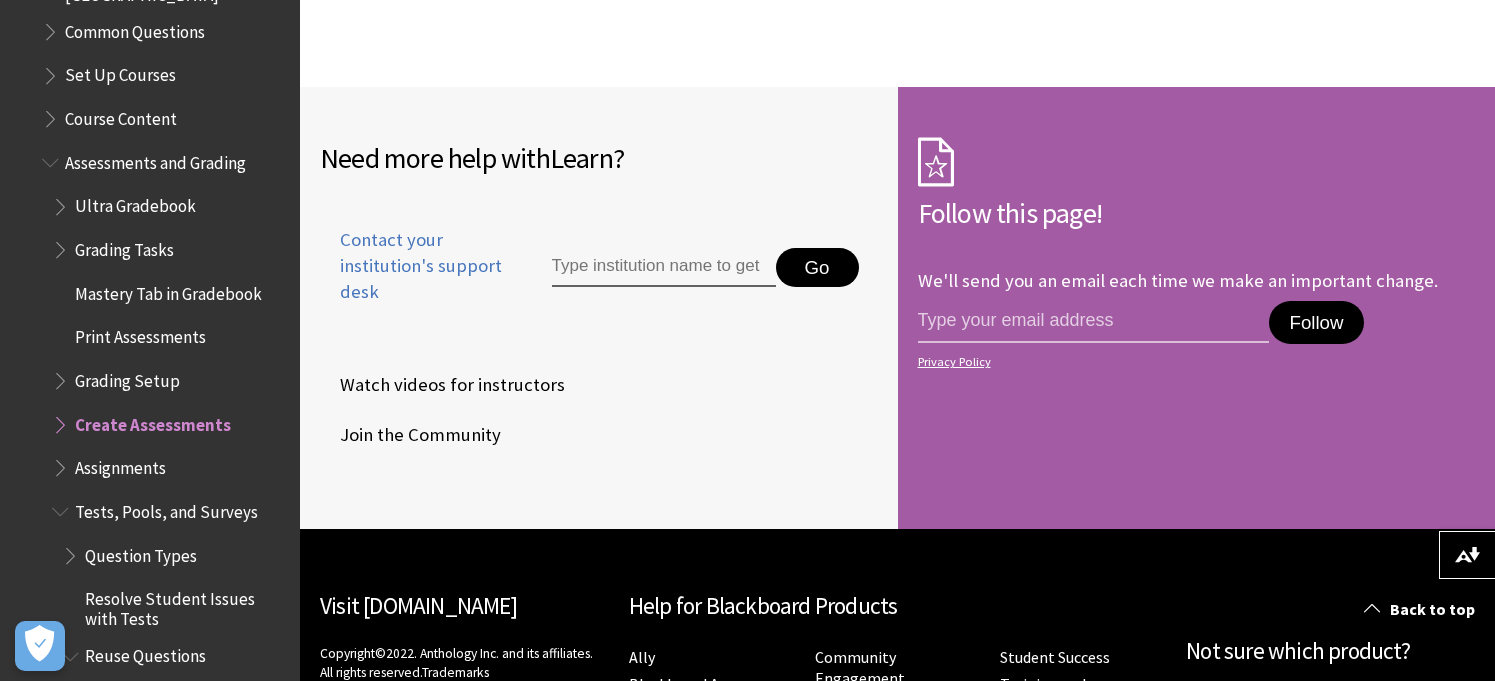 scroll, scrollTop: 2734, scrollLeft: 0, axis: vertical 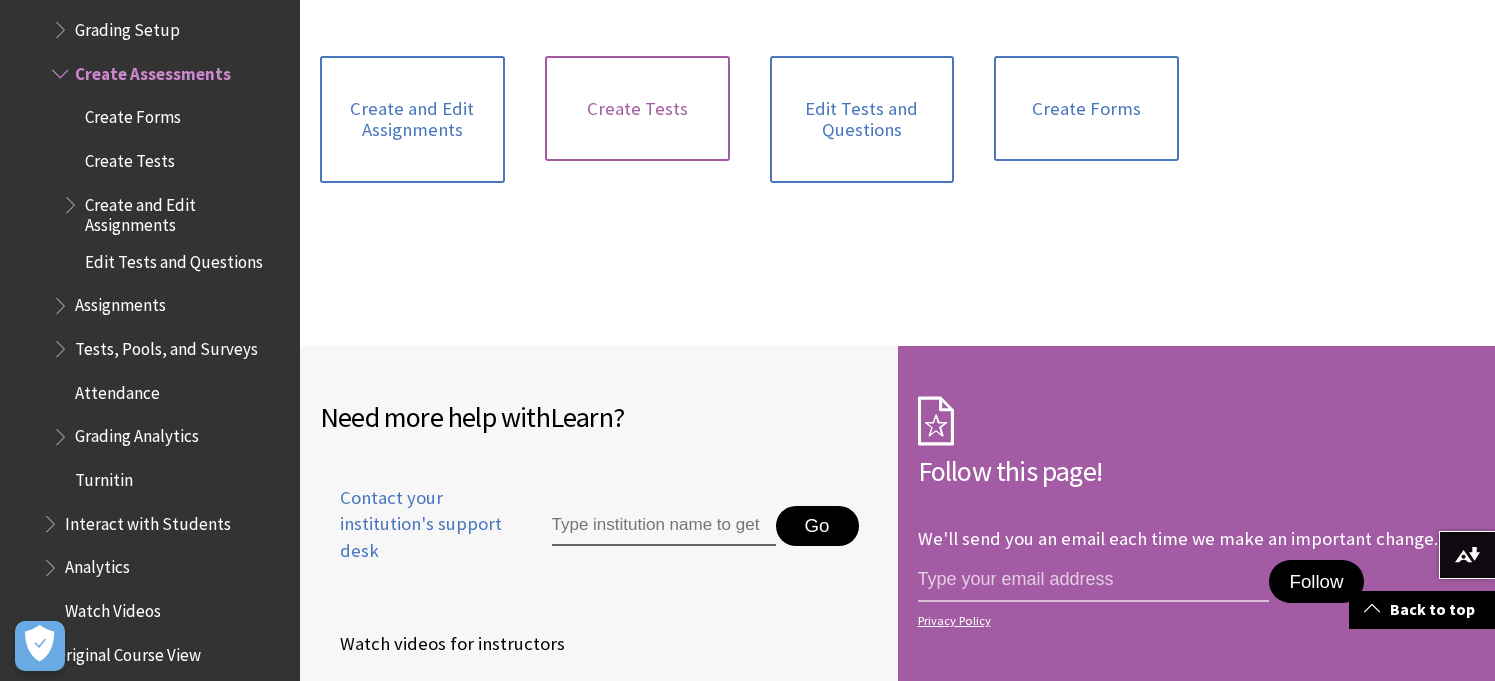 click on "Create Tests" at bounding box center (637, 109) 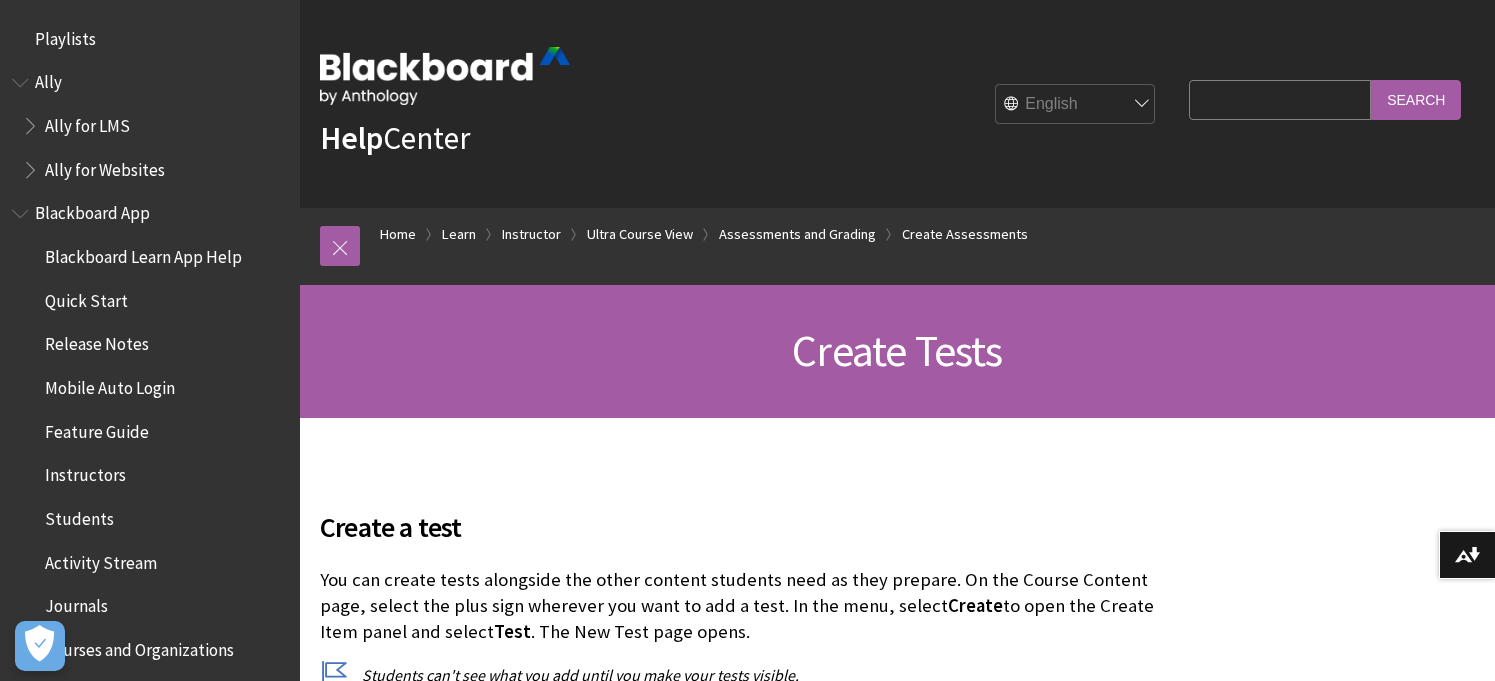 scroll, scrollTop: 241, scrollLeft: 0, axis: vertical 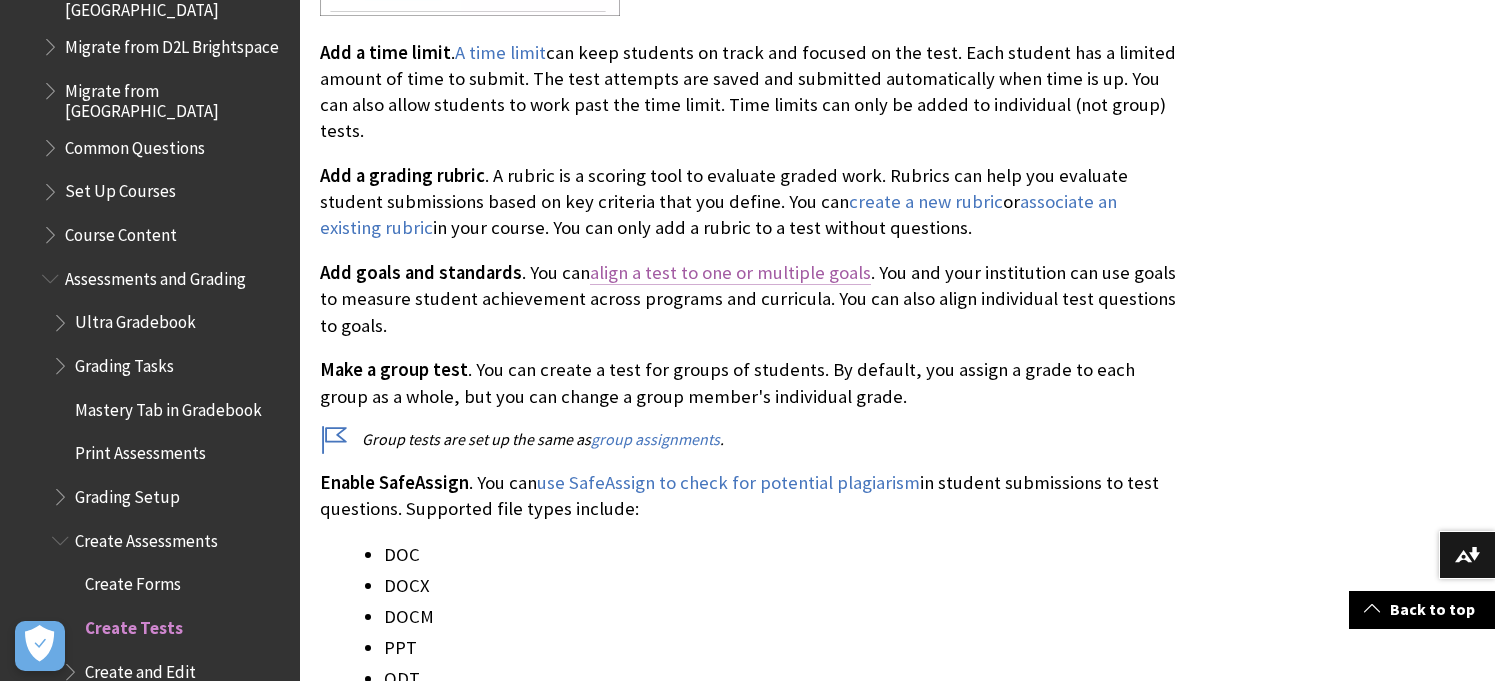 click on "align a test to one or multiple goals" at bounding box center (730, 273) 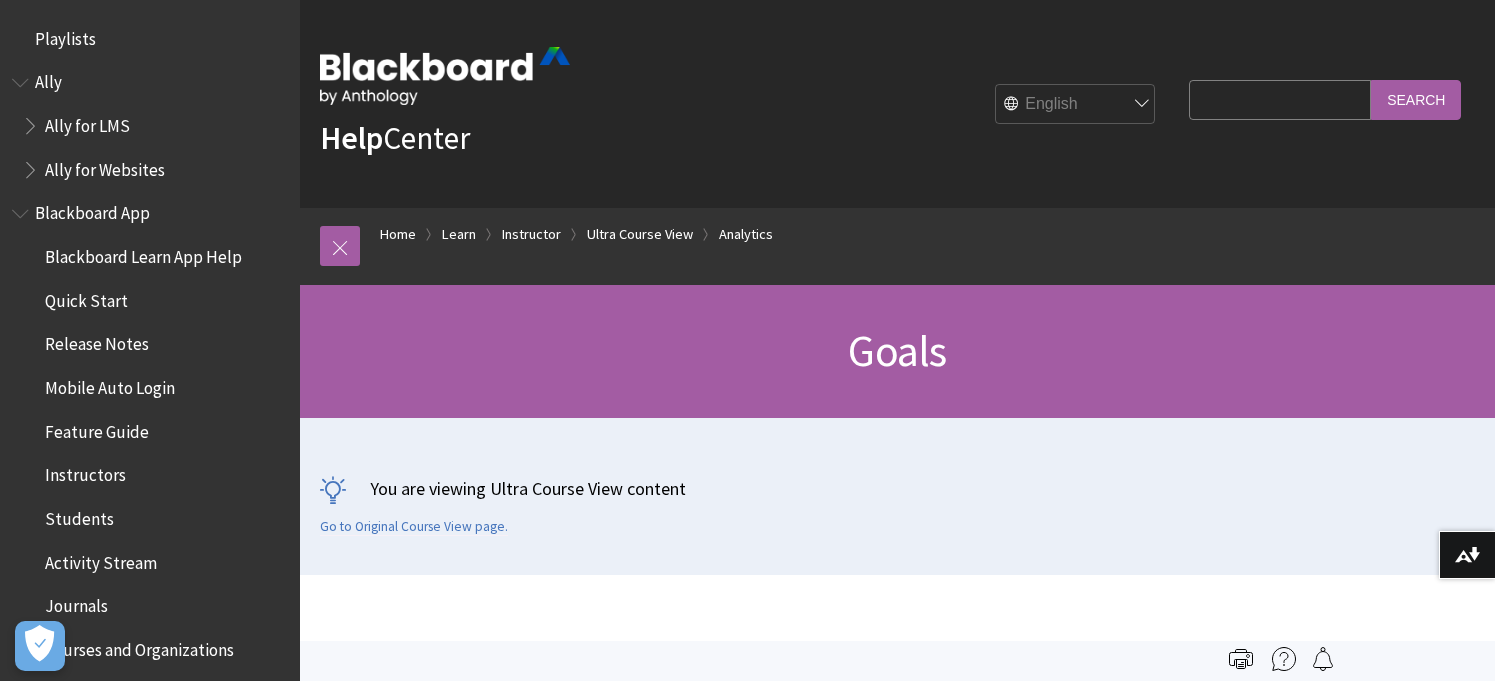 scroll, scrollTop: 0, scrollLeft: 0, axis: both 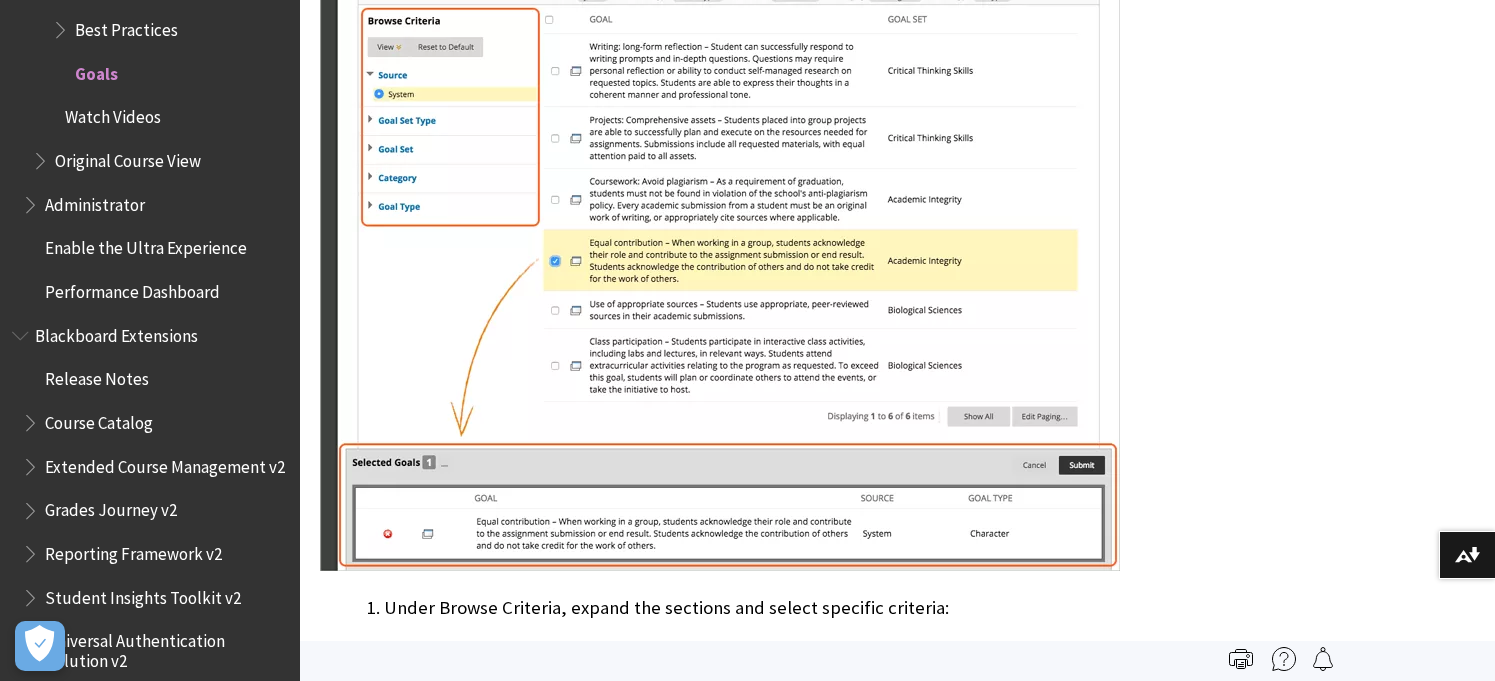 click on "Watch Videos" at bounding box center (113, 114) 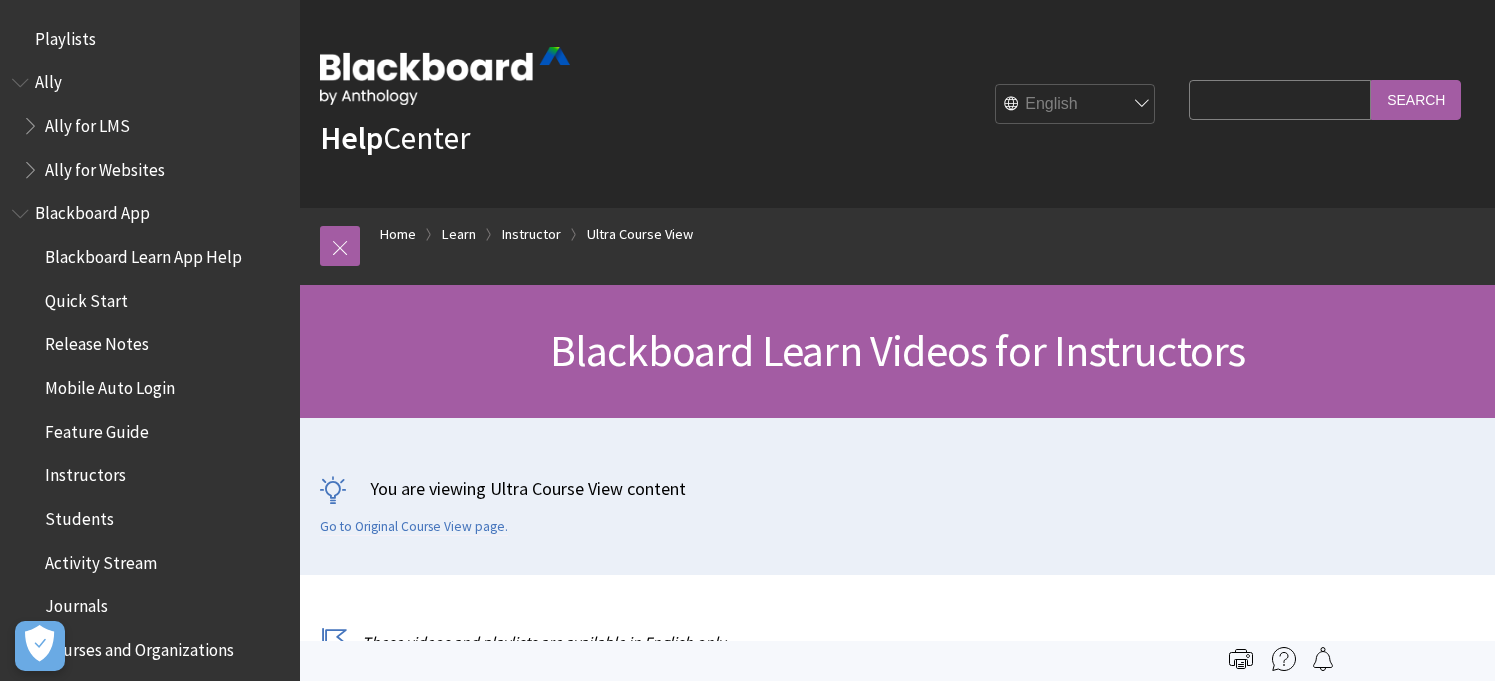 scroll, scrollTop: 0, scrollLeft: 0, axis: both 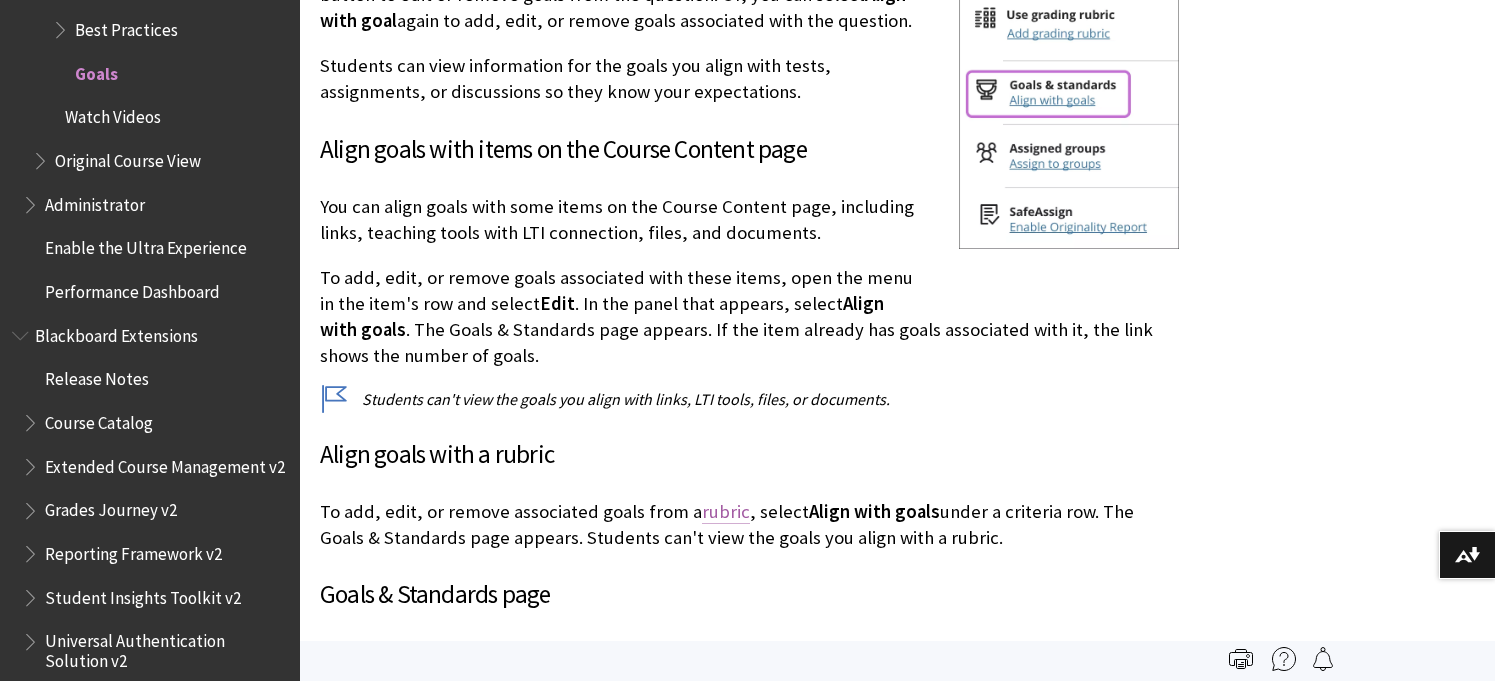 click on "rubric" at bounding box center [726, 512] 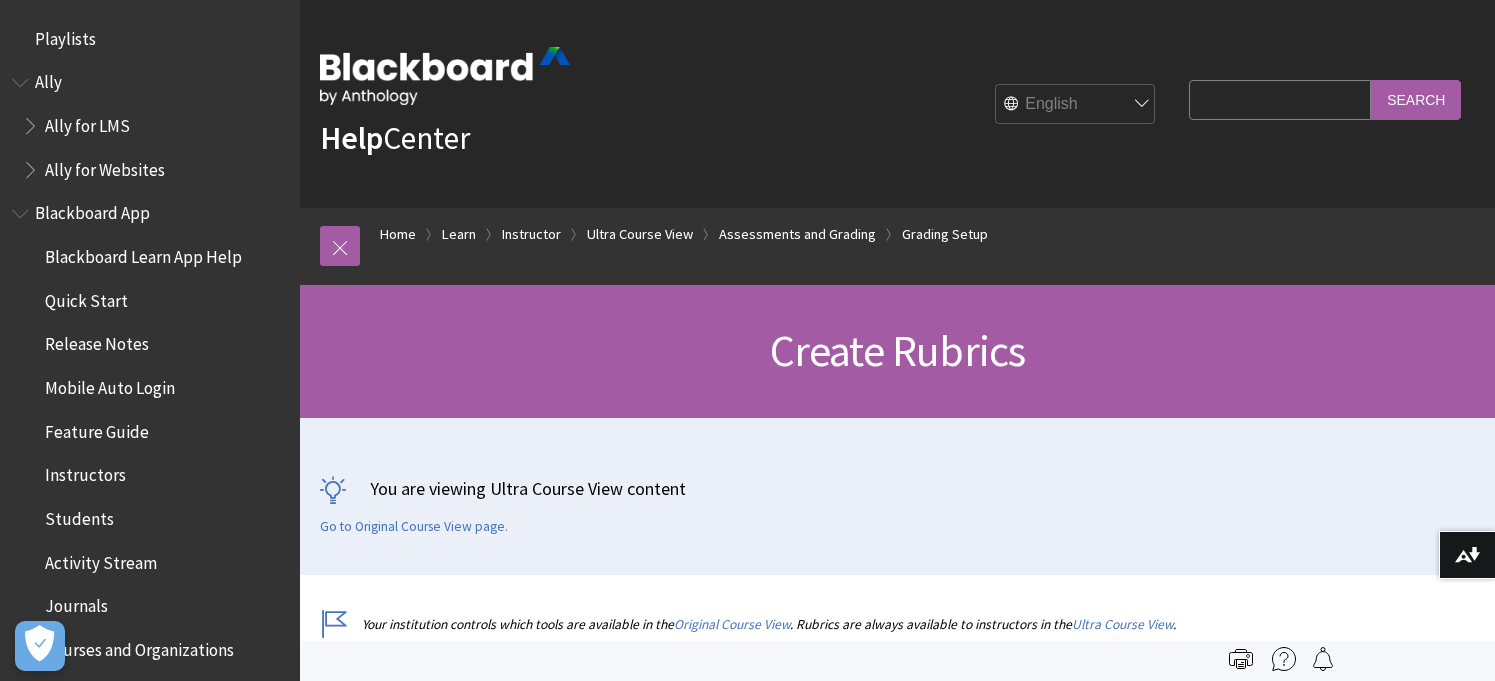 scroll, scrollTop: 230, scrollLeft: 0, axis: vertical 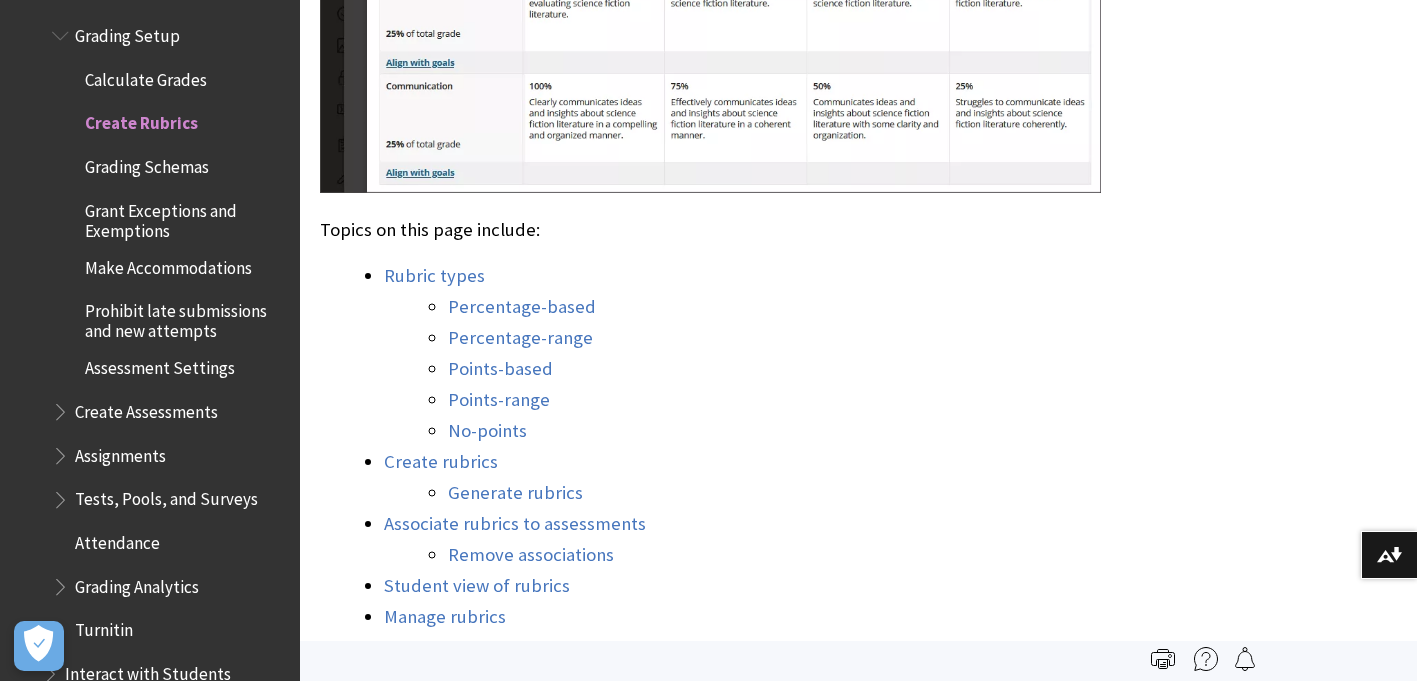 click at bounding box center (62, 495) 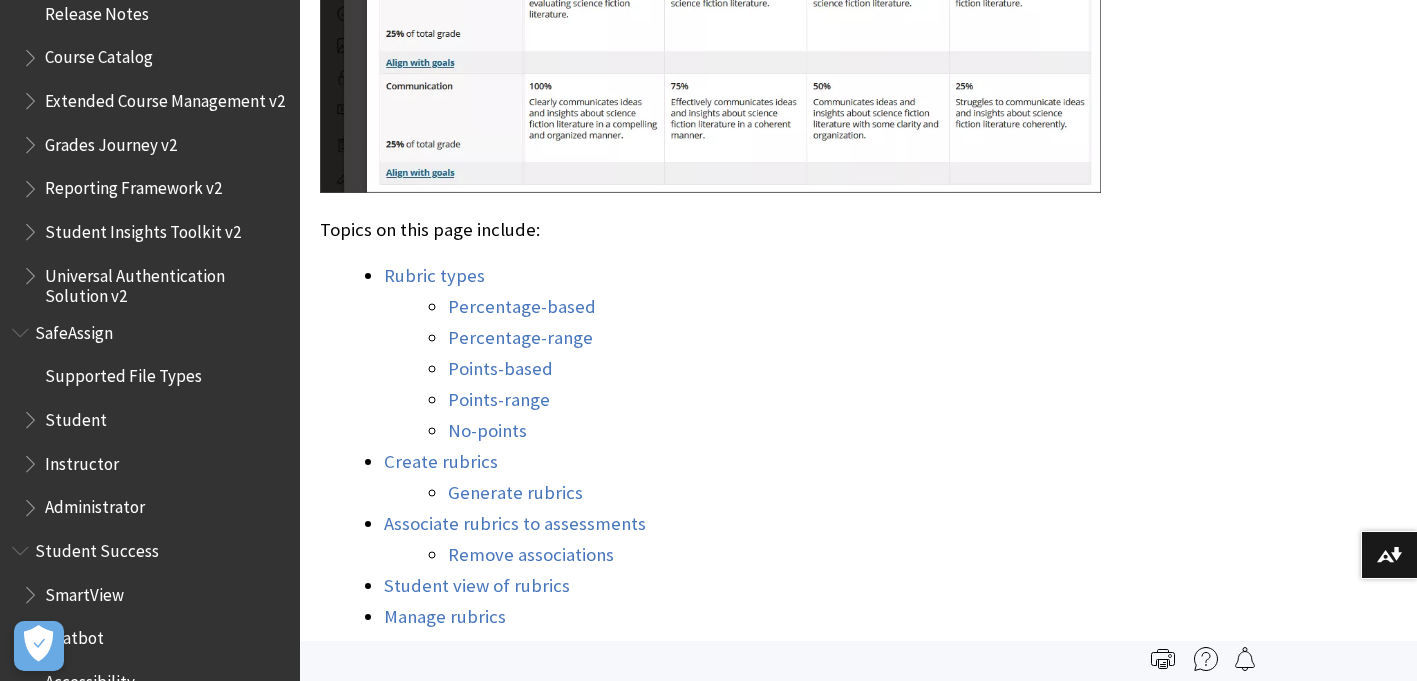 scroll, scrollTop: 4236, scrollLeft: 0, axis: vertical 